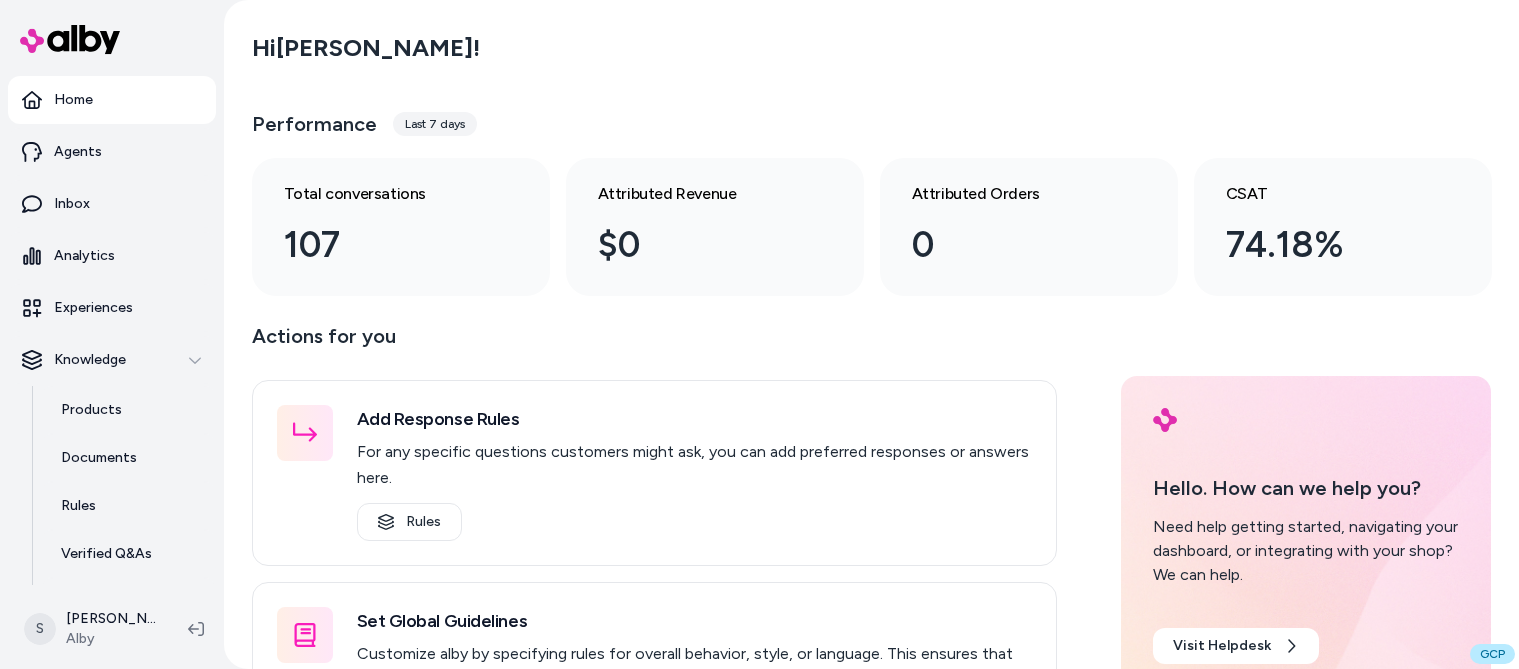 scroll, scrollTop: 0, scrollLeft: 0, axis: both 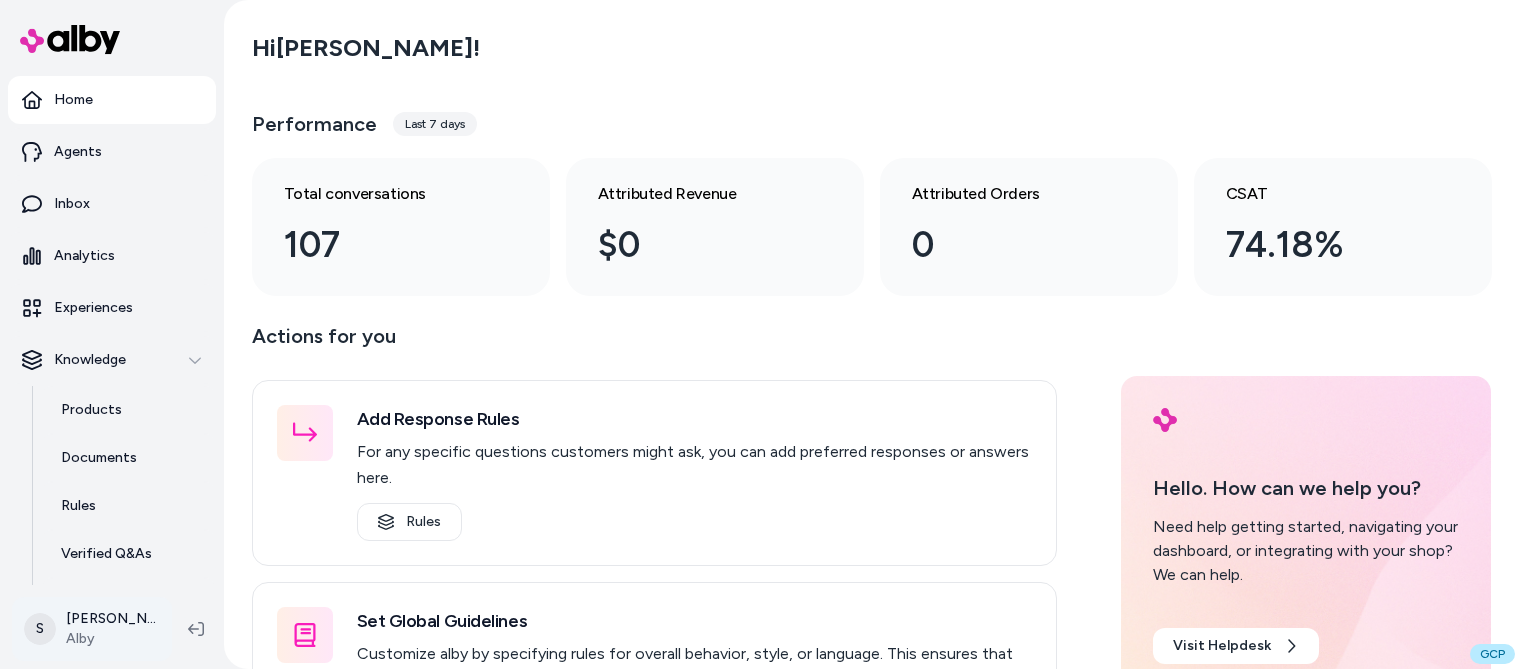 click on "Home Agents Inbox Analytics Experiences Knowledge Products Documents Rules Verified Q&As Reviews Survey Questions Integrations S Steven Burke Alby Hi  Steven ! Performance Last 7 days Total conversations   107 Attributed Revenue   $0 Attributed Orders   0 CSAT   74.18% Actions for you Add Response Rules For any specific questions customers might ask, you can add preferred responses or answers here. Rules Set Global Guidelines Customize alby by specifying rules for overall behavior, style, or language. This ensures that generated responses meet your specific criteria and restrictions. Global Guidelines Configure Experiences Control the shopper-facing experience by choosing where alby appears, the types of questions alby can answer (skills), and customizing the look and feel. Experiences Hello. How can we help you? Need help getting started, navigating your dashboard, or integrating with your shop? We can help. Visit Helpdesk  GCP" at bounding box center [759, 334] 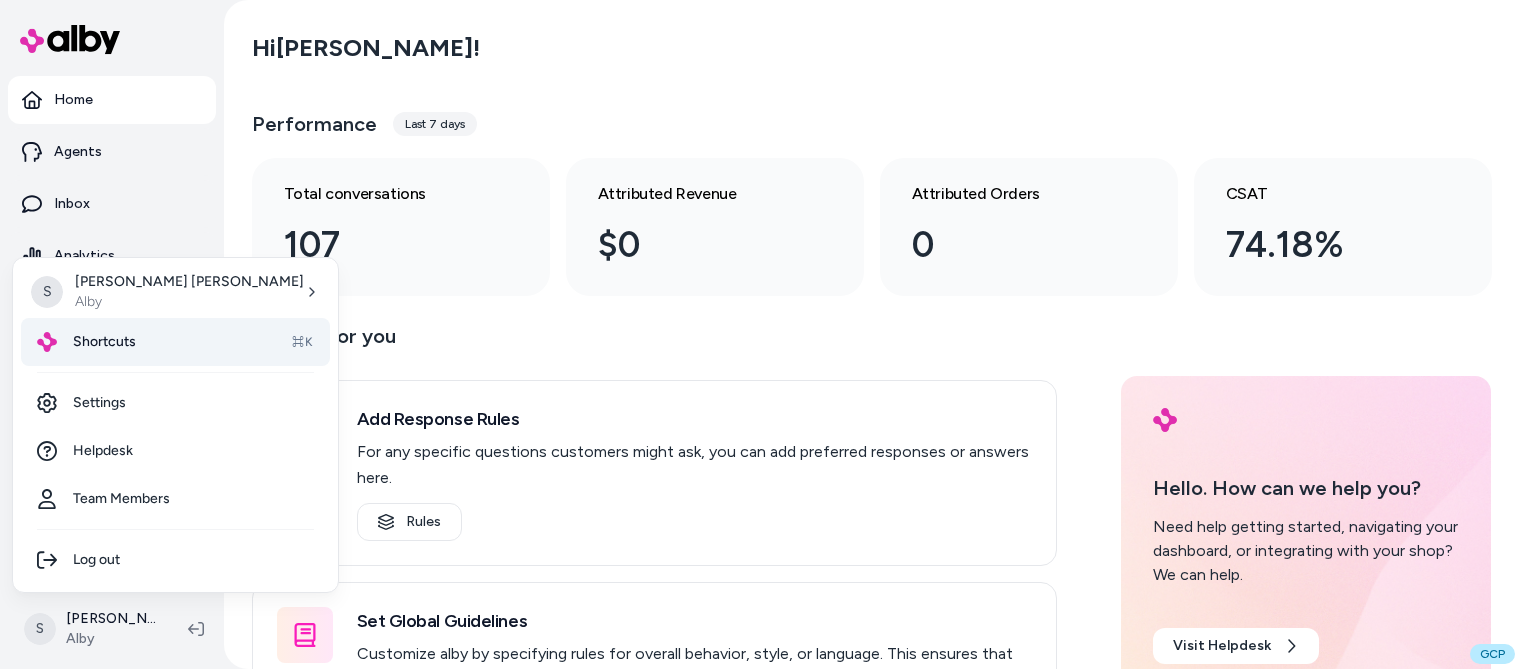 click on "Shortcuts ⌘K" at bounding box center [175, 342] 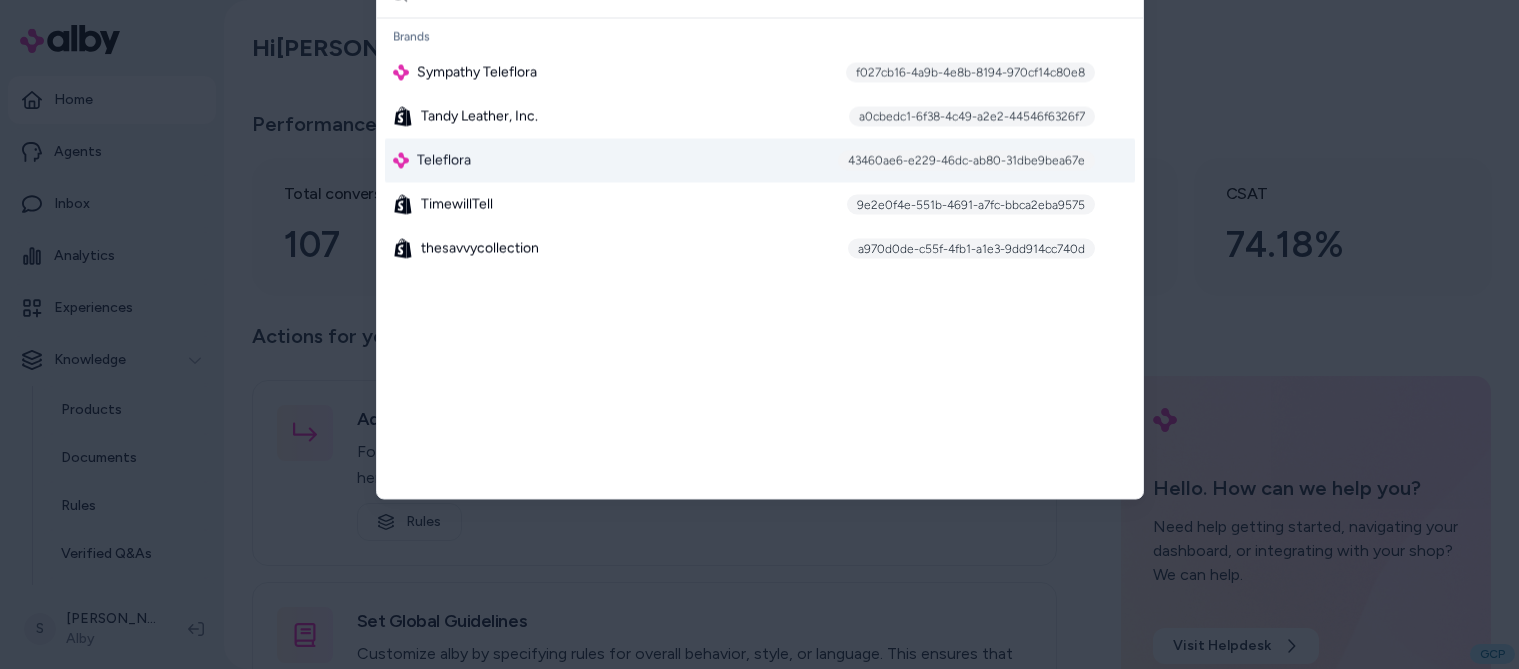 type on "****" 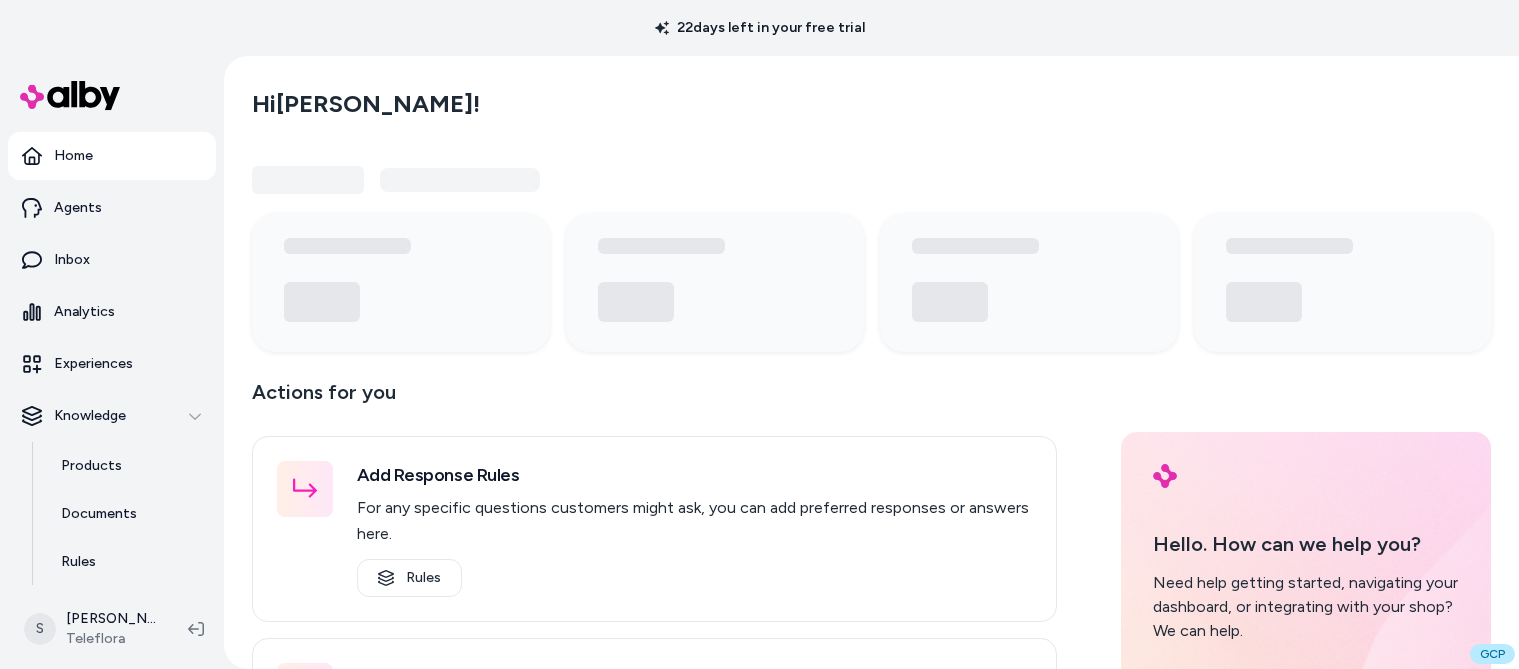 scroll, scrollTop: 0, scrollLeft: 0, axis: both 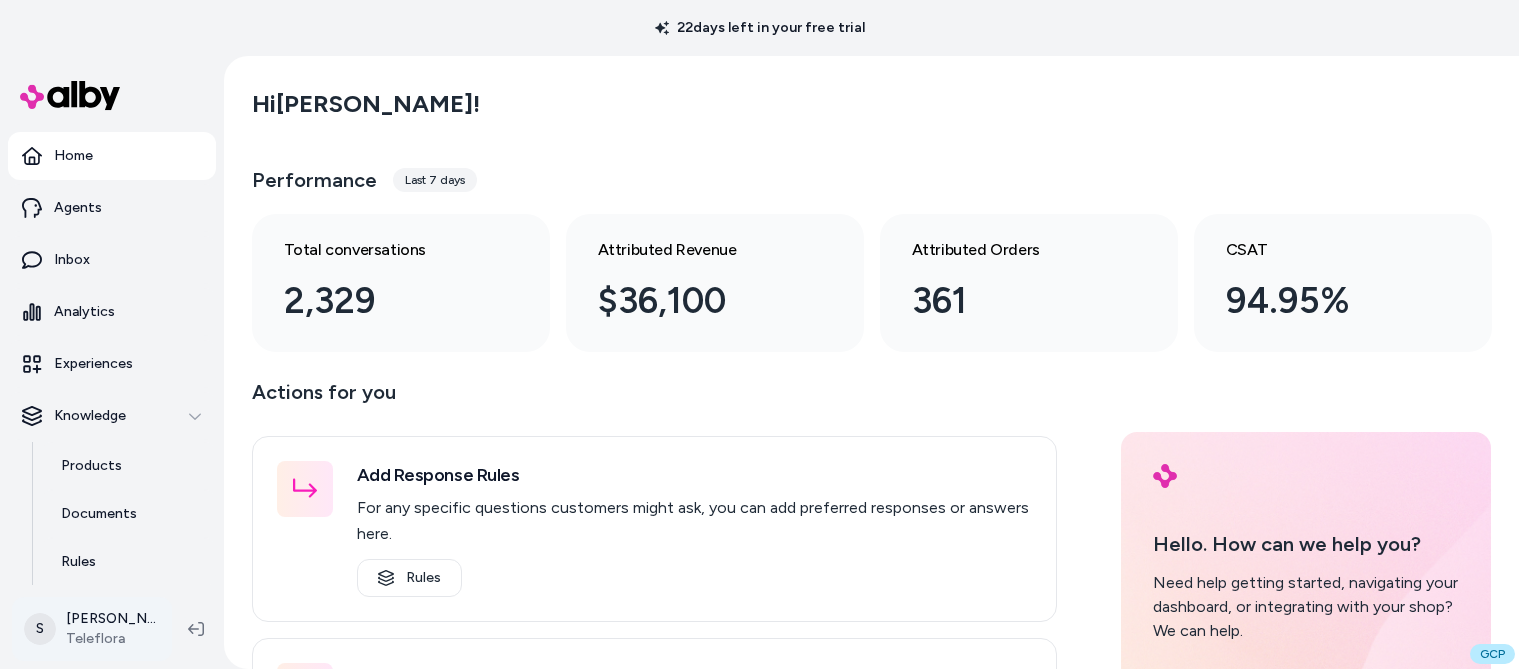 click on "22  days left in your free trial Home Agents Inbox Analytics Experiences Knowledge Products Documents Rules Verified Q&As Reviews Survey Questions Integrations S [PERSON_NAME] Teleflora Hi  [PERSON_NAME] ! Performance Last 7 days Total conversations   2,329 Attributed Revenue   $36,100 Attributed Orders   361 CSAT   94.95% Actions for you Add Response Rules For any specific questions customers might ask, you can add preferred responses or answers here. Rules Set Global Guidelines Customize alby by specifying rules for overall behavior, style, or language. This ensures that generated responses meet your specific criteria and restrictions. Global Guidelines Configure Experiences Control the shopper-facing experience by choosing where [PERSON_NAME] appears, the types of questions alby can answer (skills), and customizing the look and feel. Experiences Hello. How can we help you? Need help getting started, navigating your dashboard, or integrating with your shop? We can help. Visit Helpdesk  GCP" at bounding box center (759, 334) 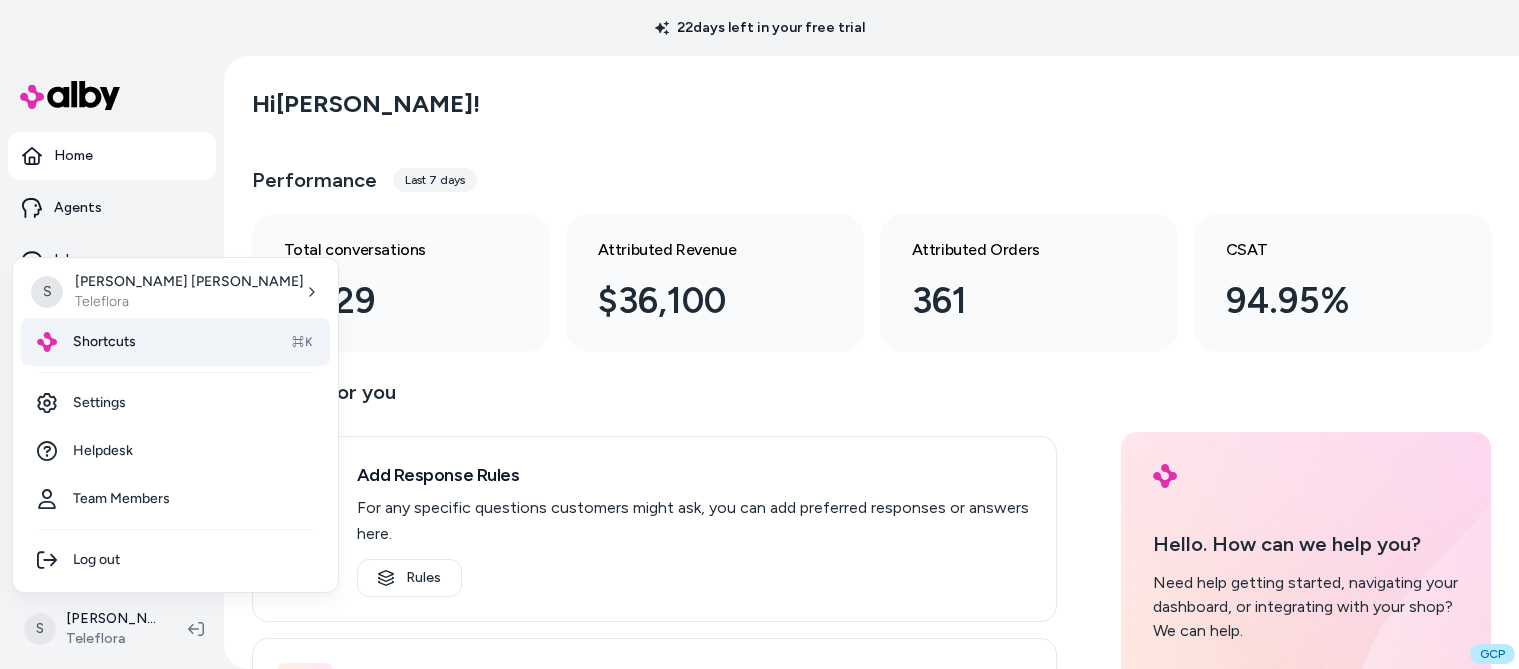 click on "Shortcuts ⌘K" at bounding box center (175, 342) 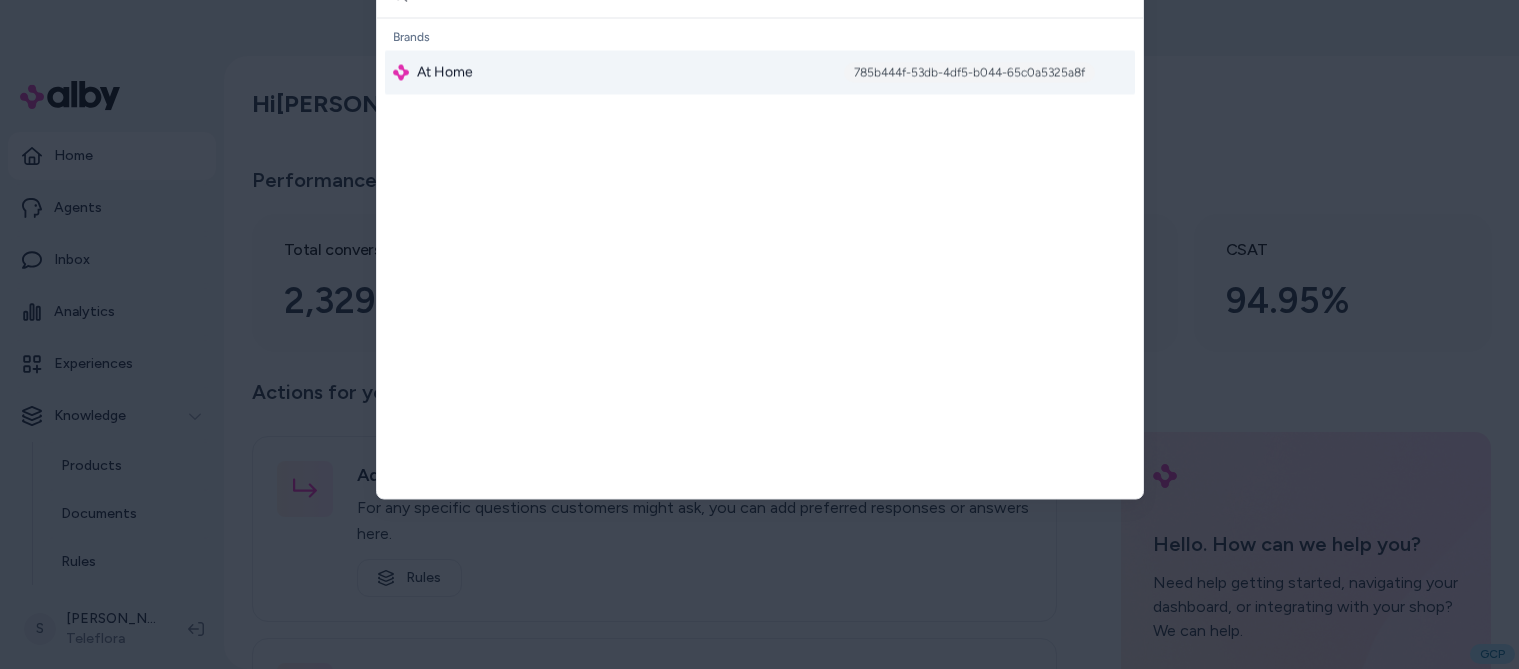 type on "******" 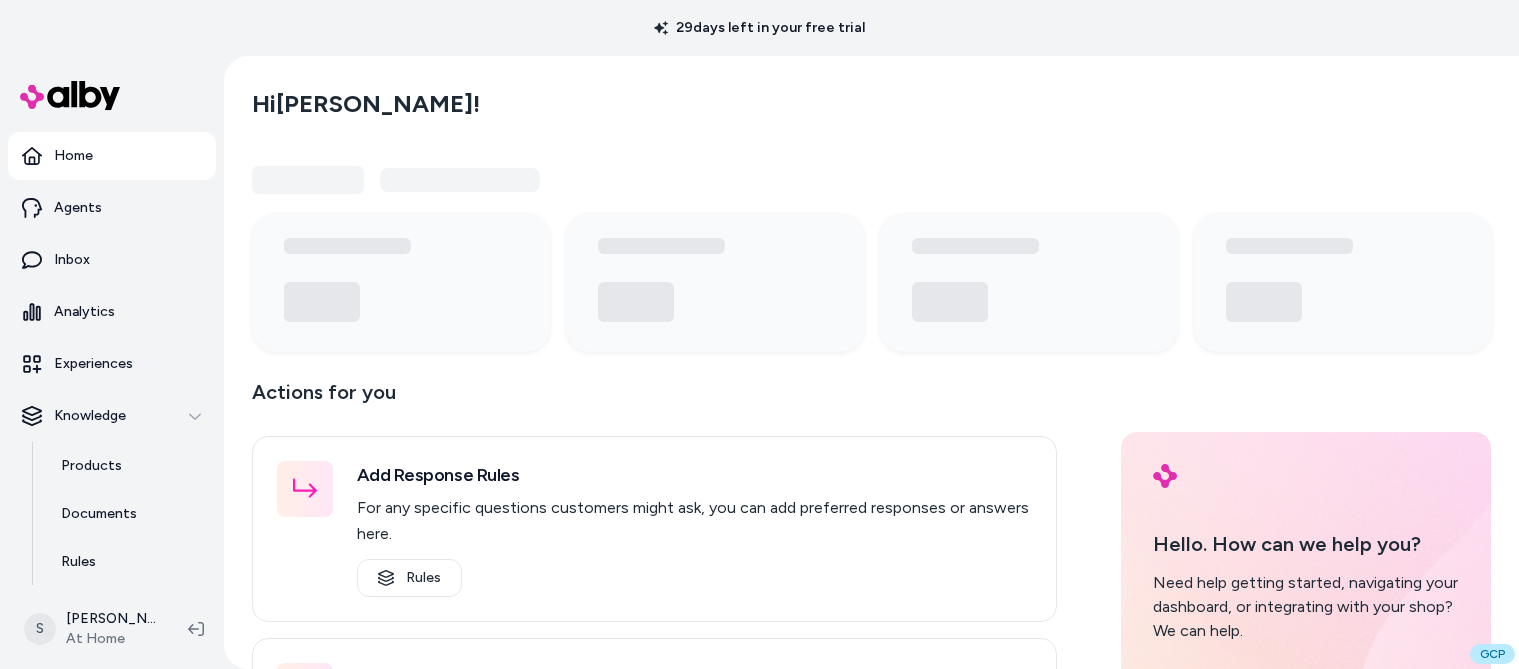 scroll, scrollTop: 0, scrollLeft: 0, axis: both 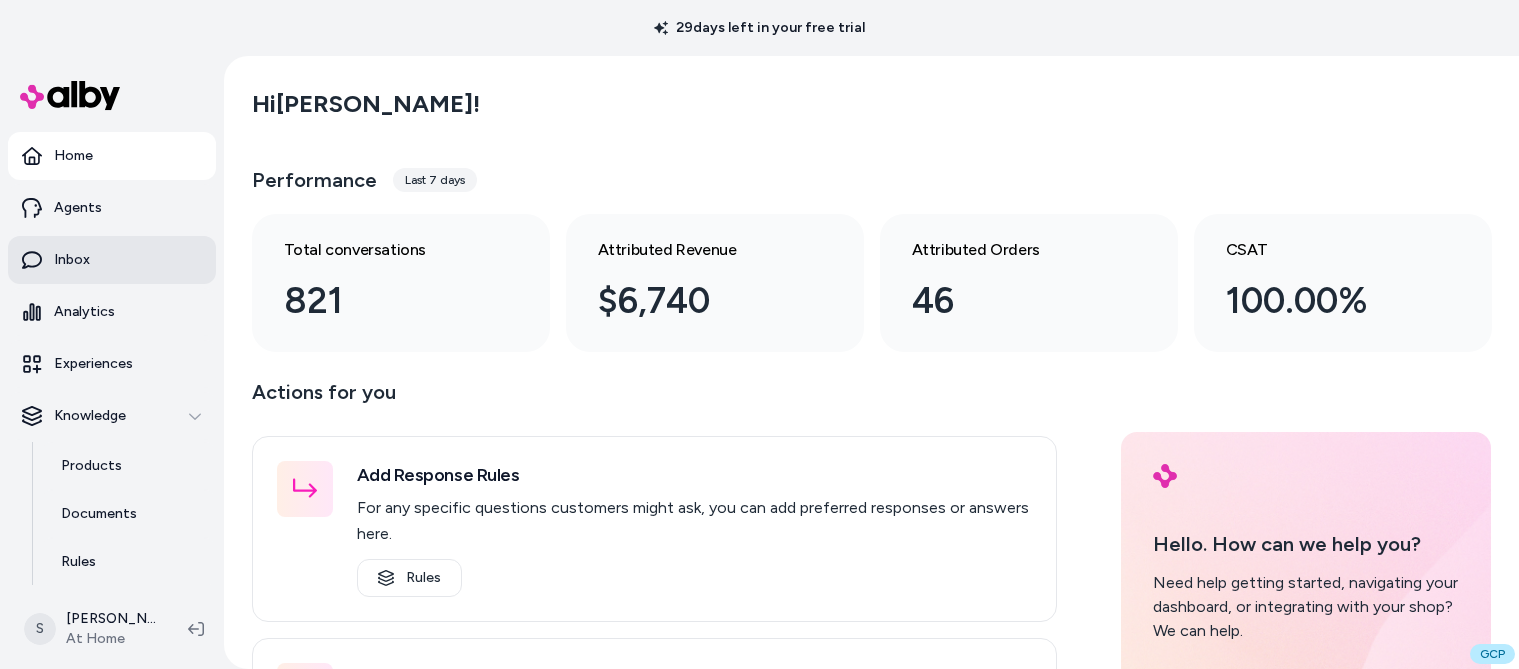 click on "Inbox" at bounding box center (112, 260) 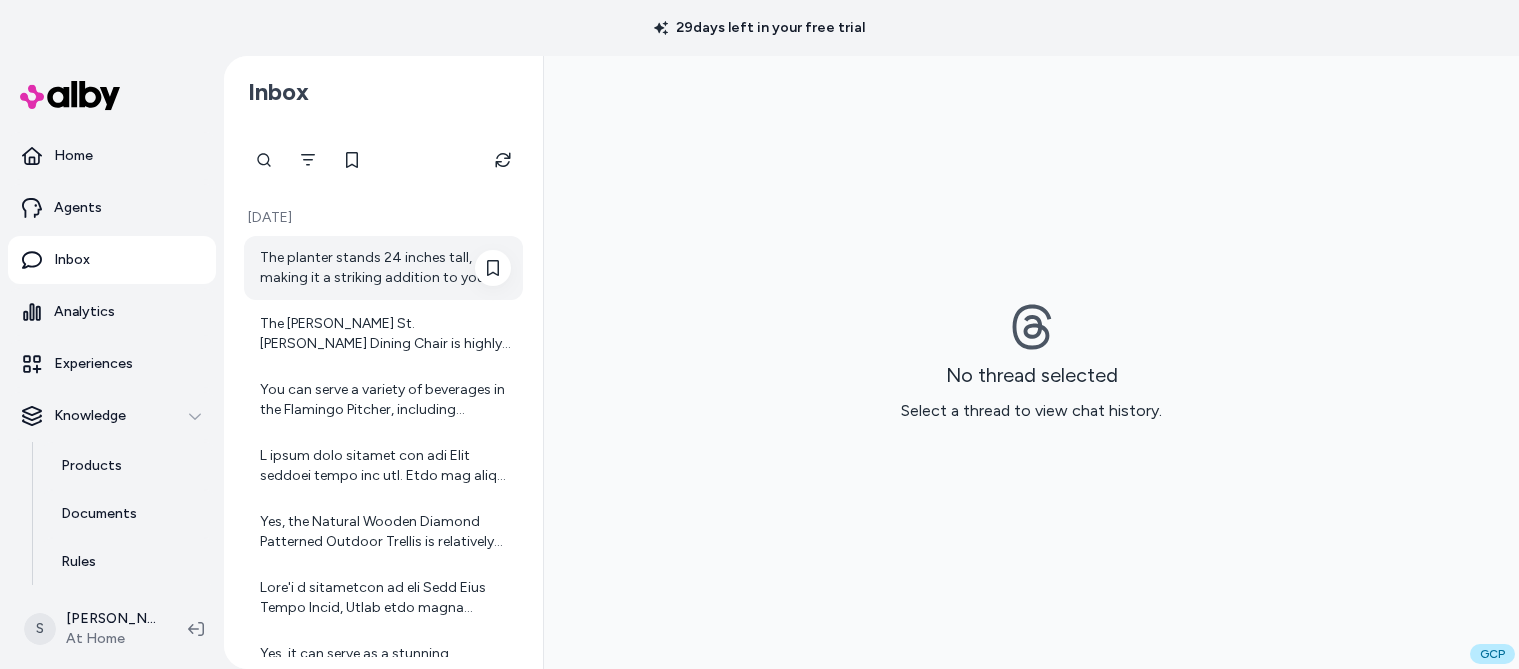 click on "The planter stands 24 inches tall, making it a striking addition to your outdoor space." at bounding box center [385, 268] 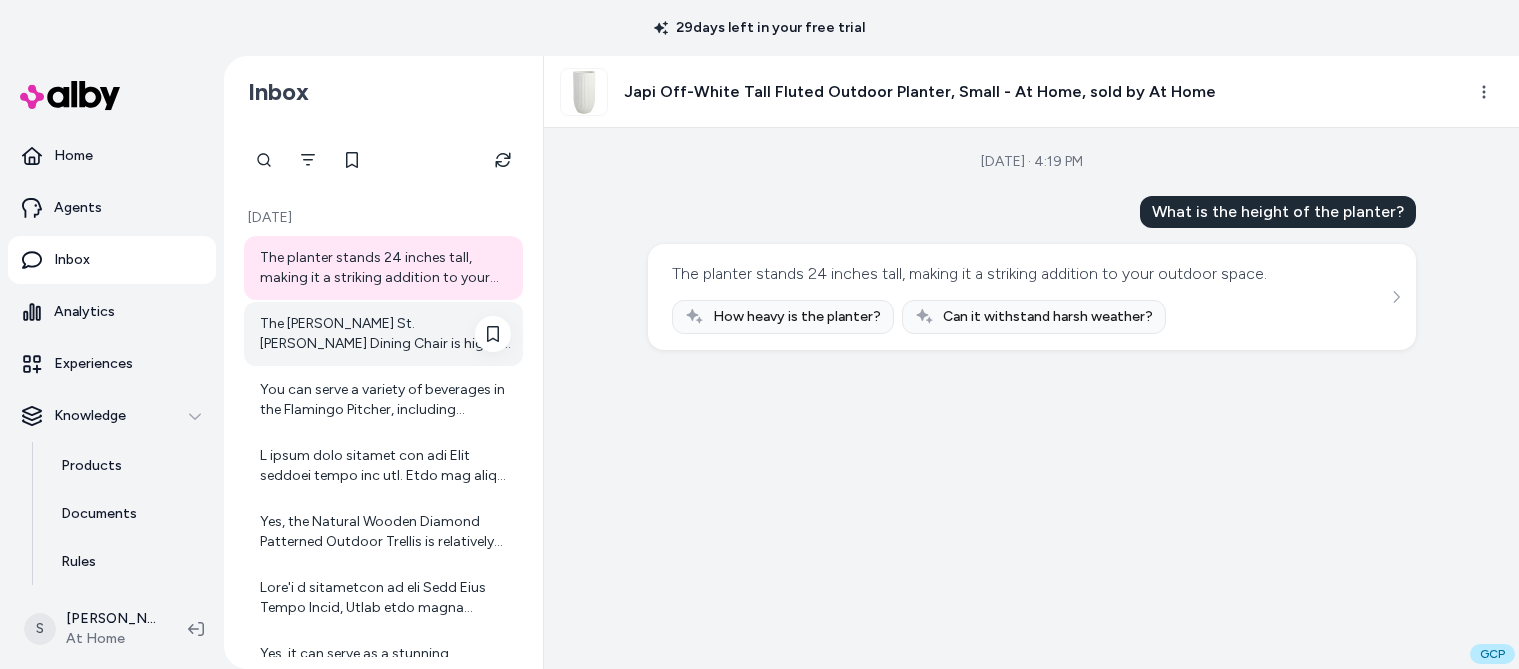 click on "The Crosby St. Drake Dining Chair is highly rated for its comfort and style. Compared to other dining chairs, it stands out for its modern look and quality faux leather." at bounding box center (385, 334) 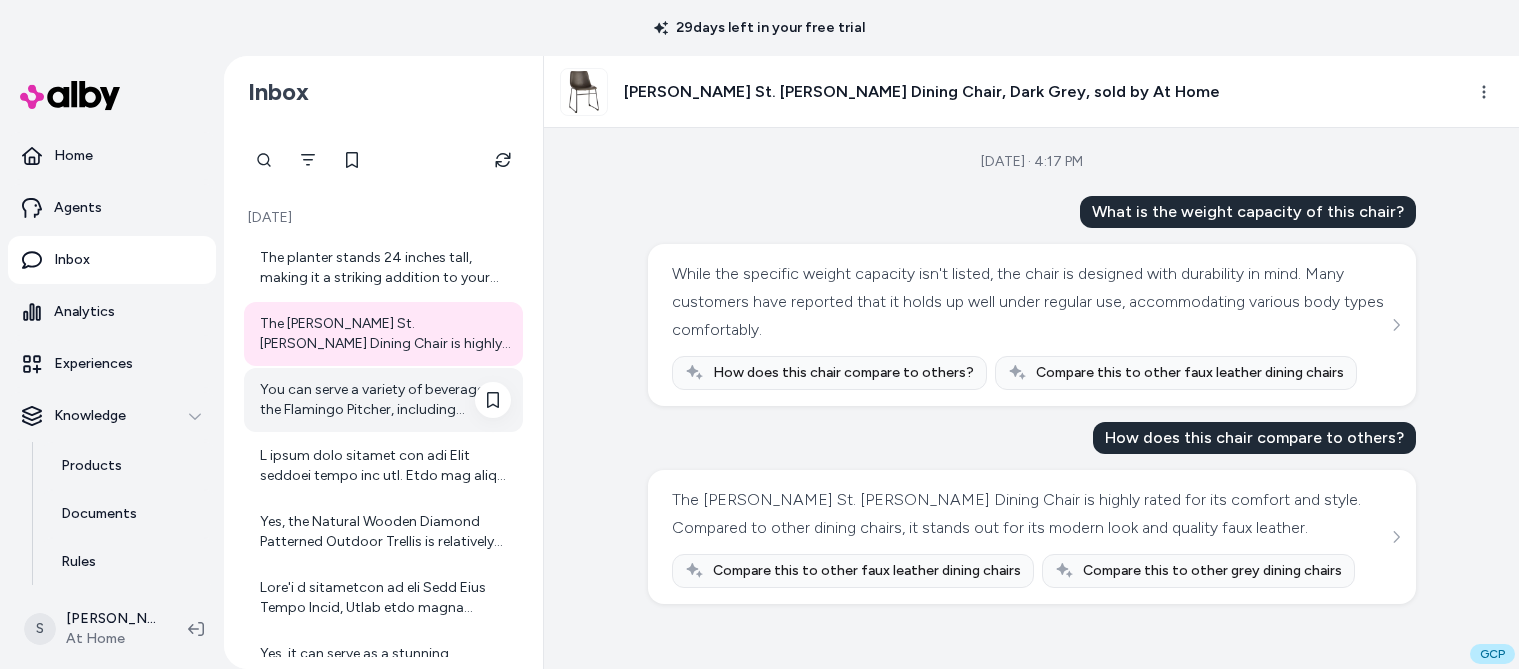 click on "You can serve a variety of beverages in the Flamingo Pitcher, including lemonade, iced tea, cocktails, or infused water. It's versatile for any refreshing drink." at bounding box center (385, 400) 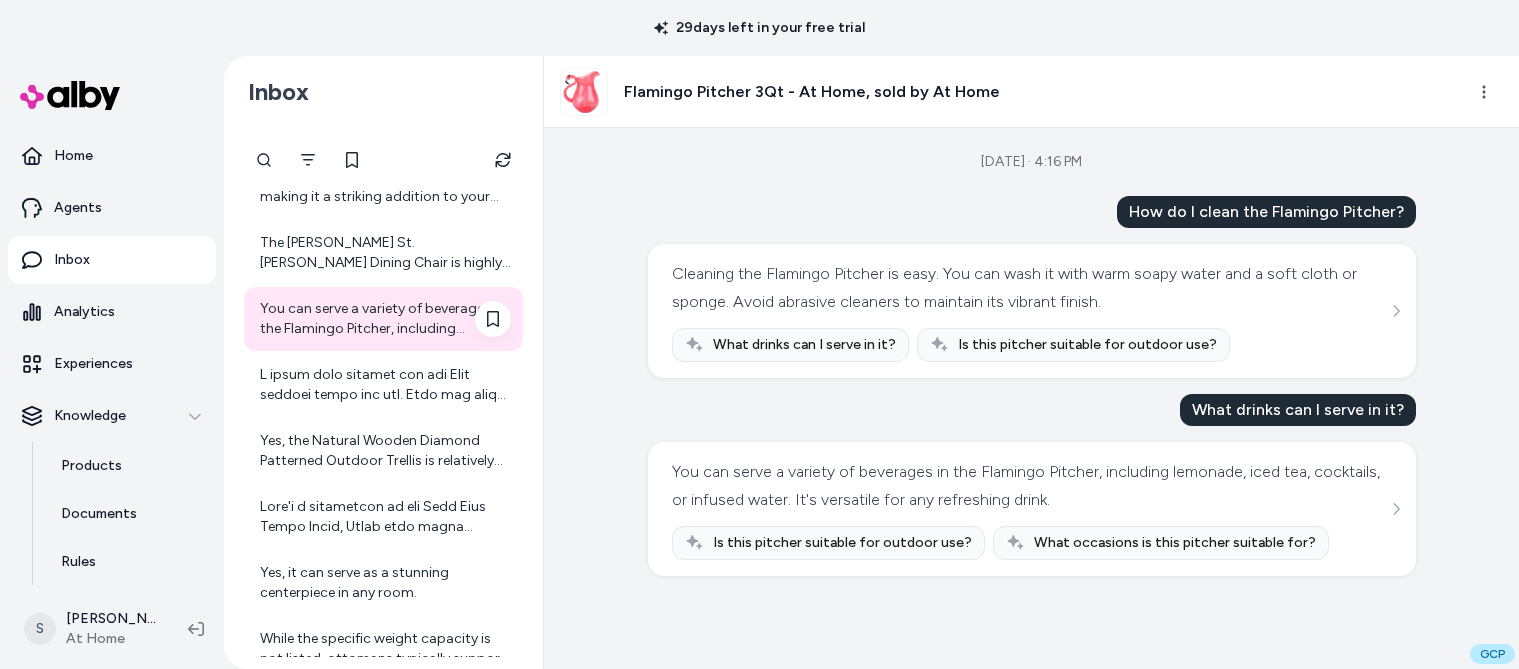 scroll, scrollTop: 100, scrollLeft: 0, axis: vertical 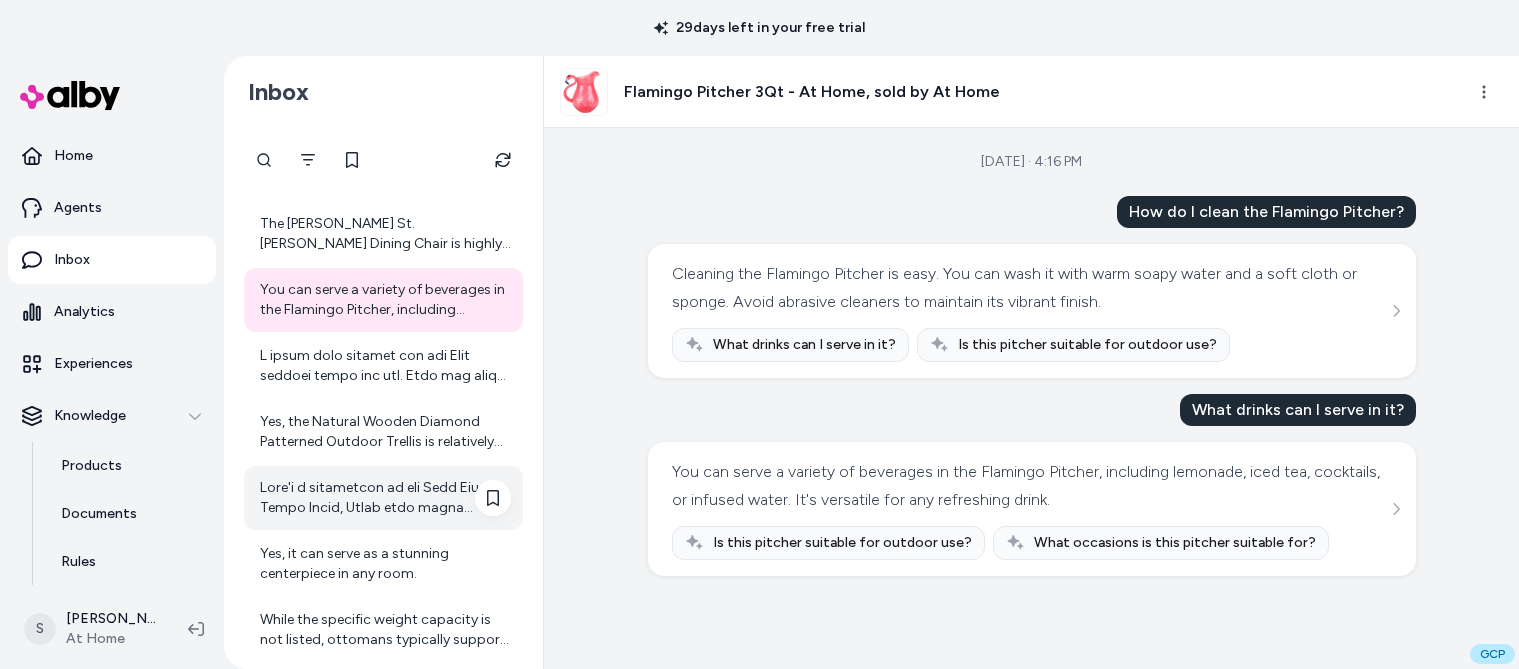 click at bounding box center [383, 498] 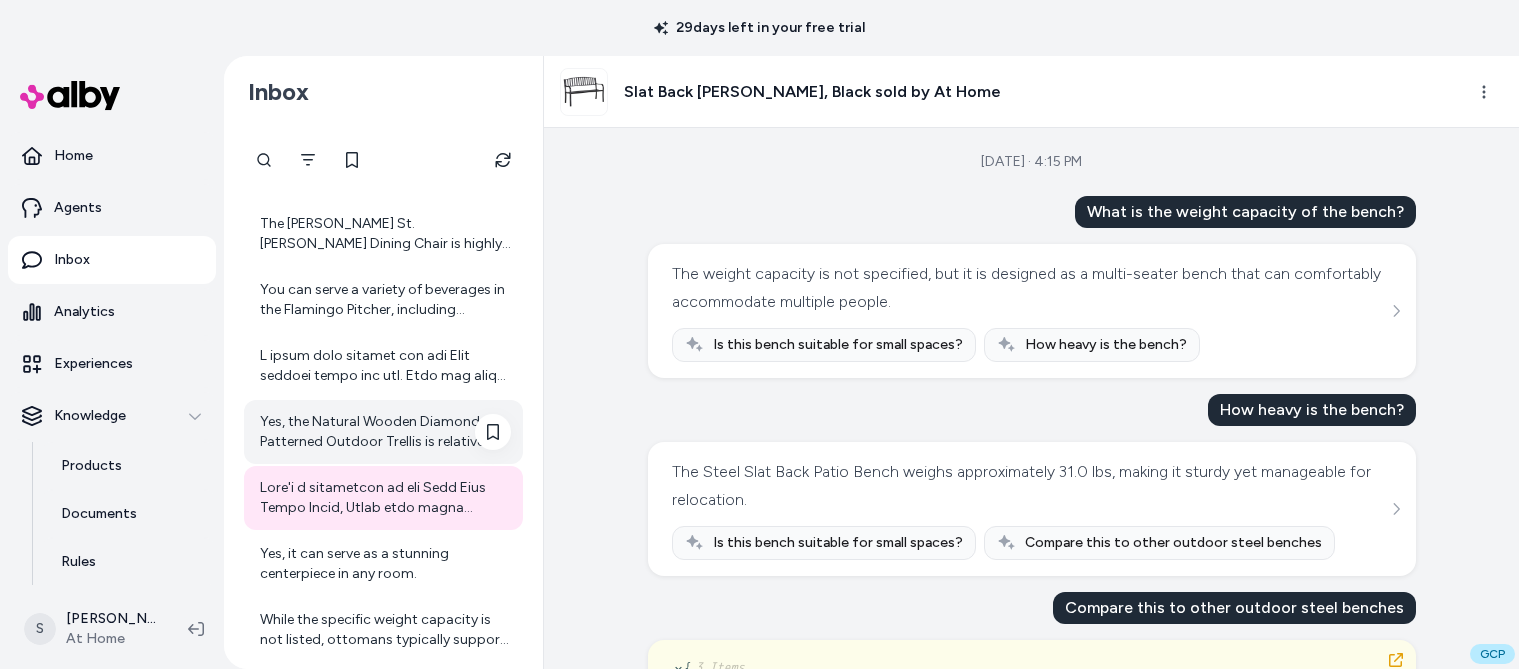 click on "Yes, the Natural Wooden Diamond Patterned Outdoor Trellis is relatively easy to install. You can simply stake it into the ground or secure it against a wall or fence. For added stability, consider anchoring it with additional supports if needed." at bounding box center [385, 432] 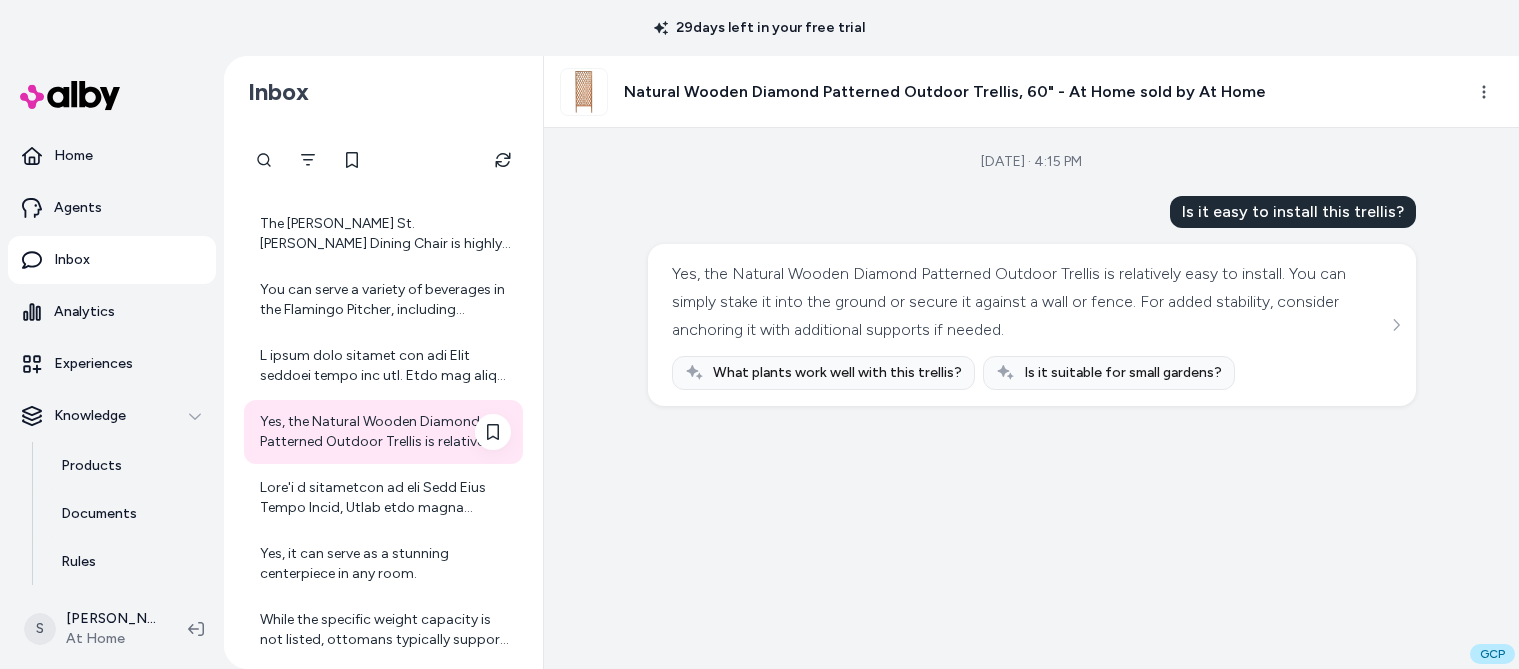 scroll, scrollTop: 251, scrollLeft: 0, axis: vertical 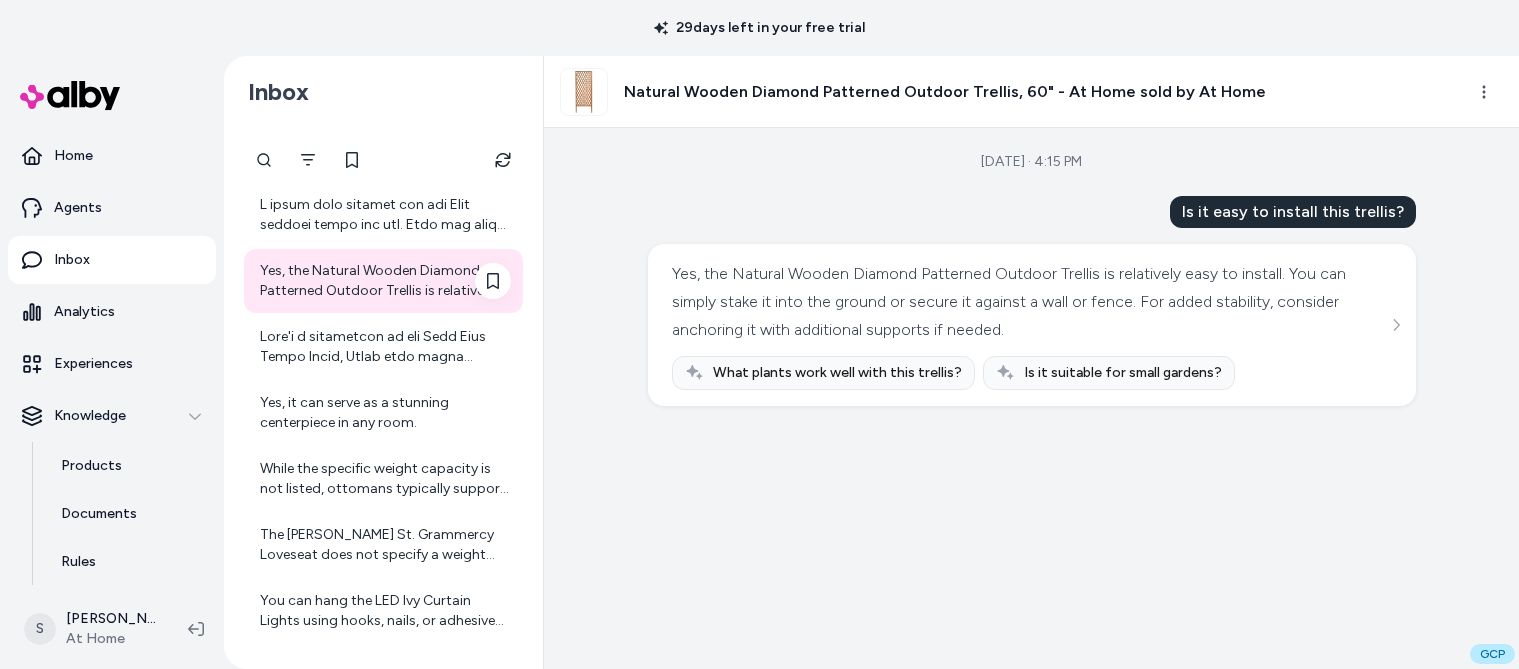 click on "Yes, it can serve as a stunning centerpiece in any room." at bounding box center (385, 413) 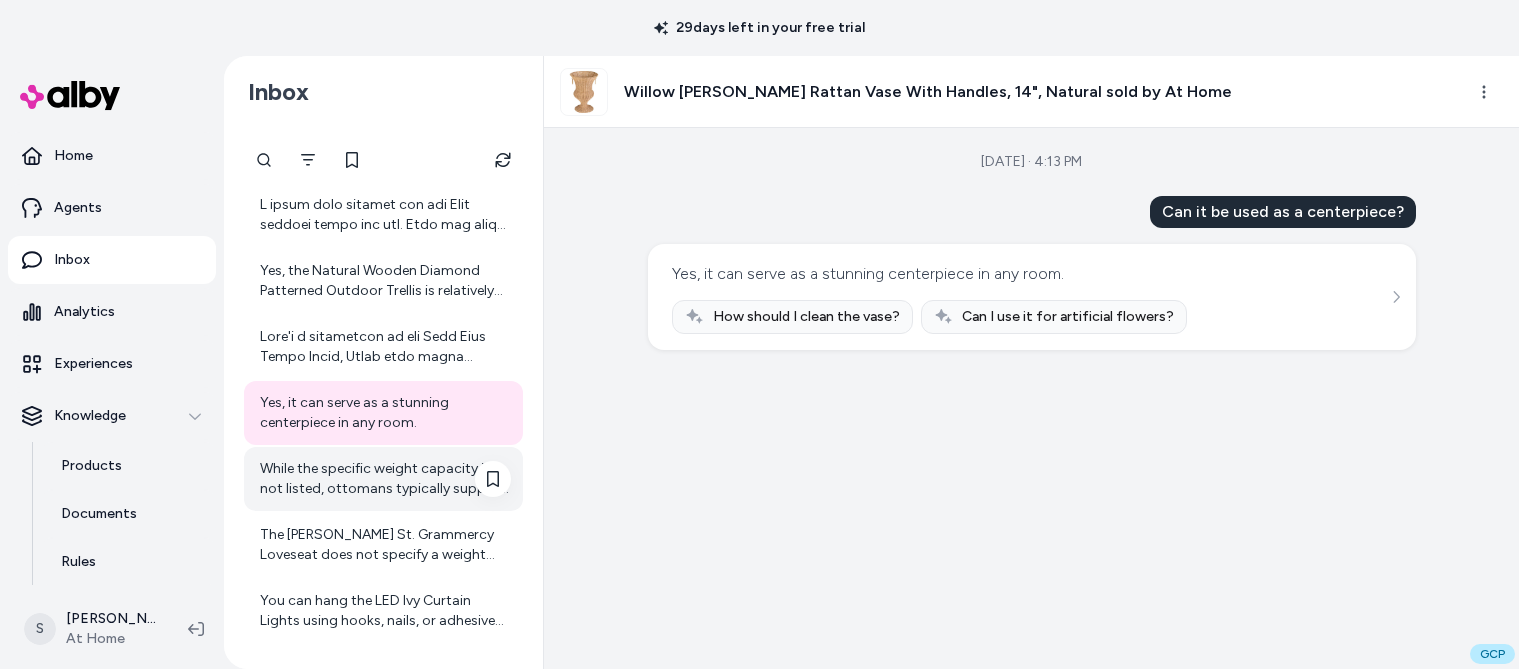 click on "While the specific weight capacity is not listed, ottomans typically support a considerable amount of weight. It's designed for regular use, so it should be sturdy enough for seating." at bounding box center [385, 479] 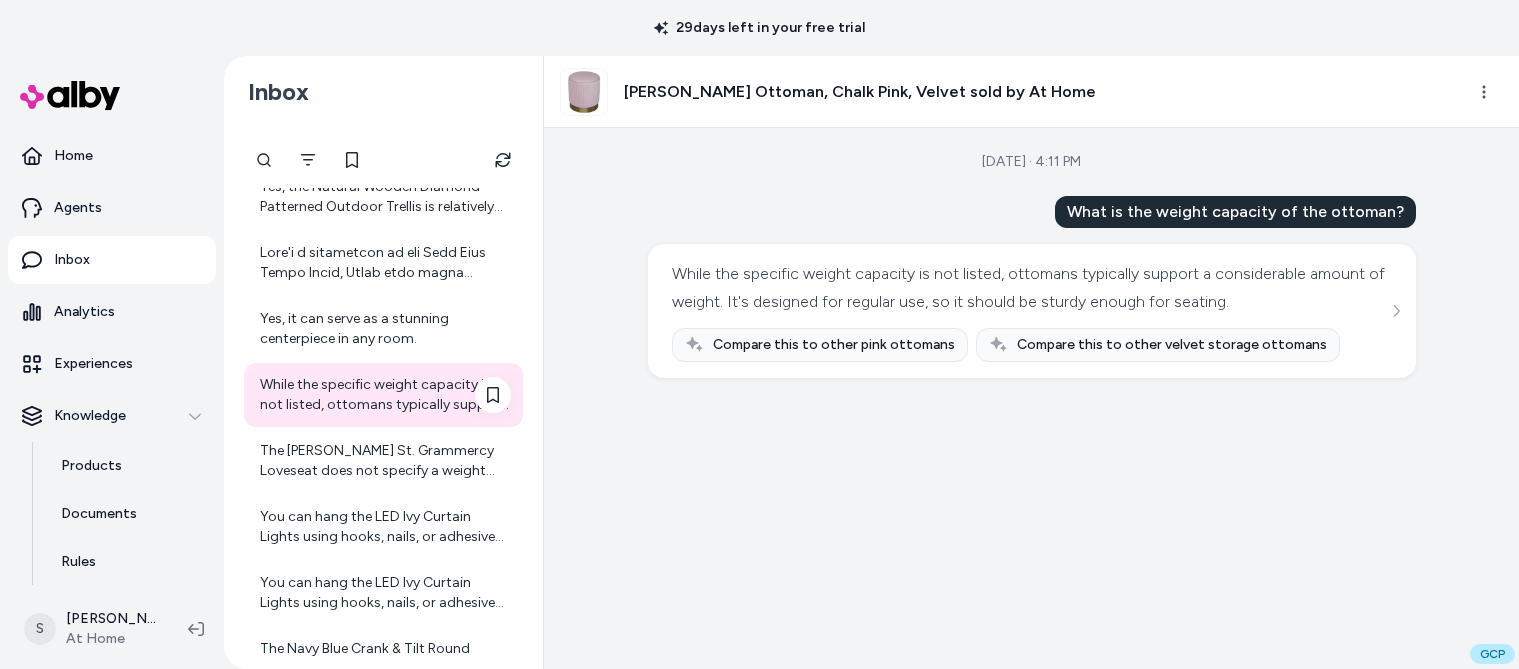 scroll, scrollTop: 337, scrollLeft: 0, axis: vertical 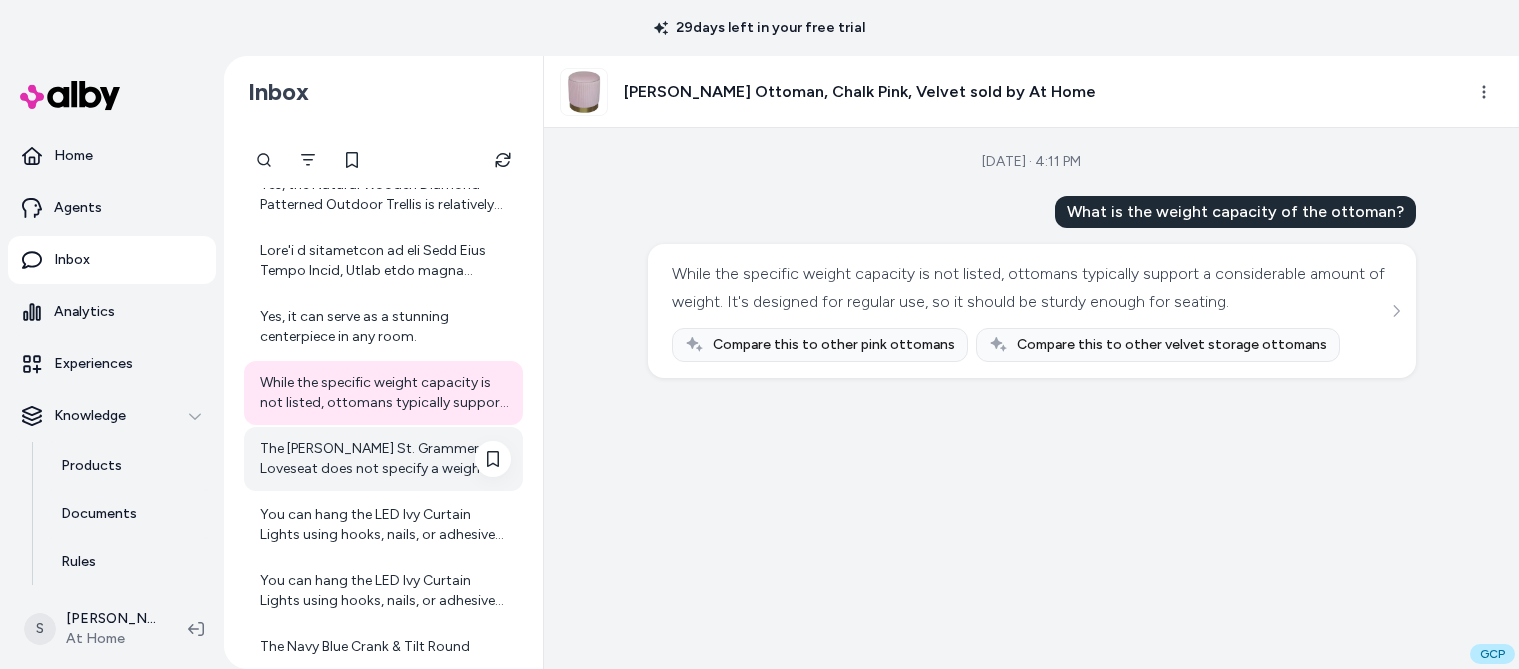 click on "The Crosby St. Grammercy Loveseat does not specify a weight capacity. However, it is constructed from durable steel, which typically supports a good amount of weight." at bounding box center (385, 459) 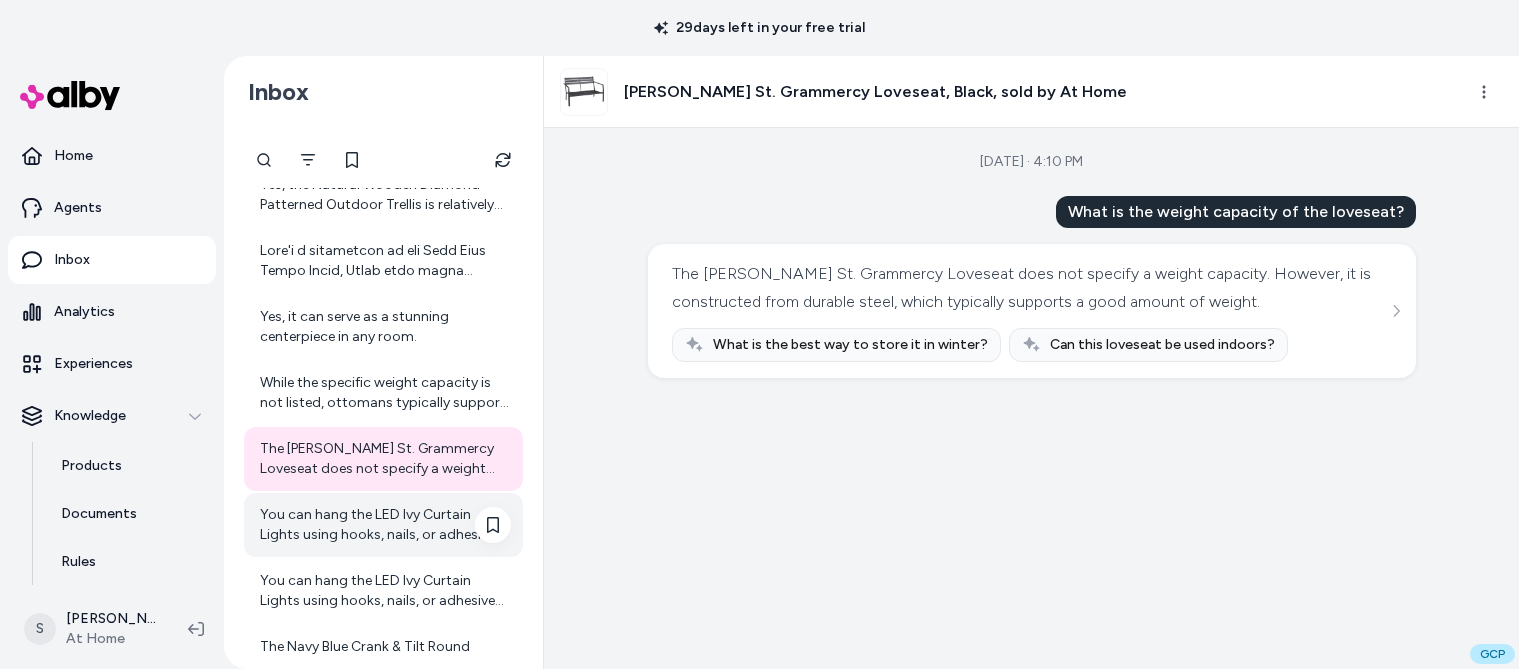 click on "You can hang the LED Ivy Curtain Lights using hooks, nails, or adhesive strips, depending on the surface and your preference for display." at bounding box center [385, 525] 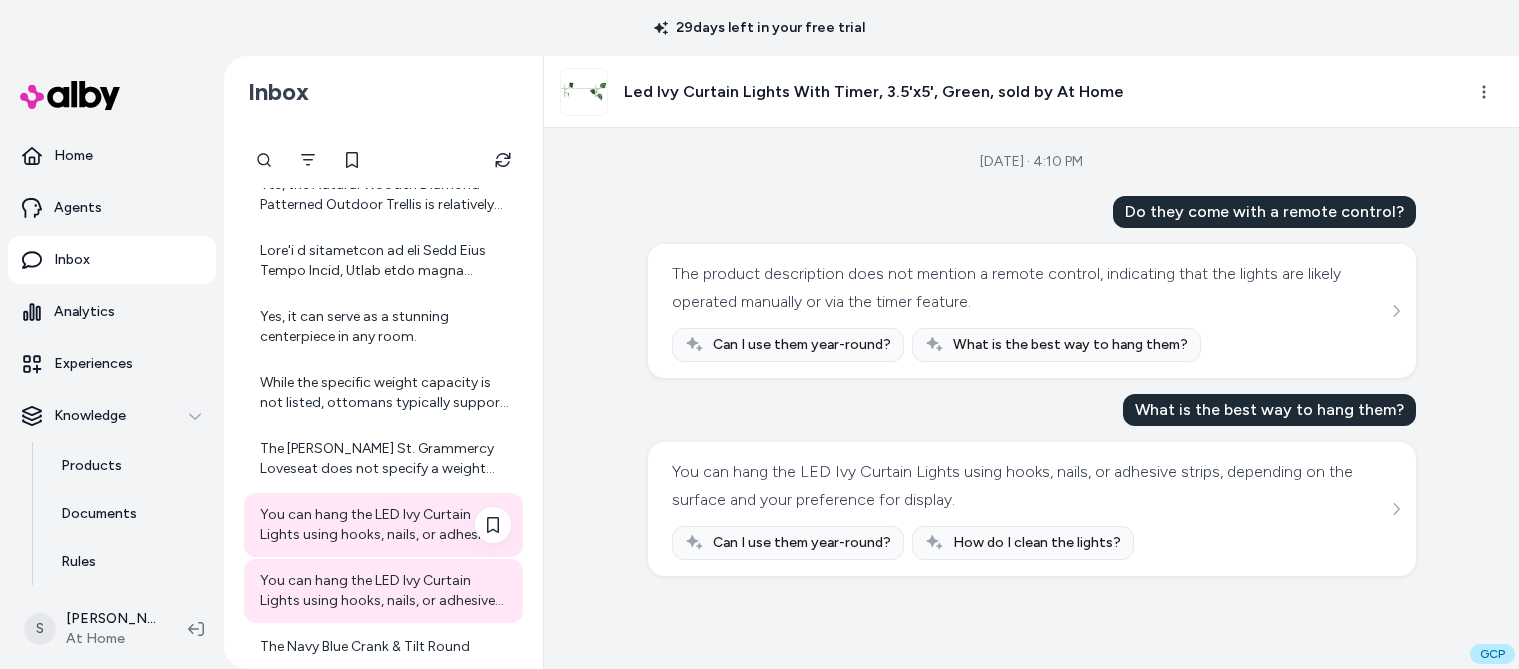 scroll, scrollTop: 366, scrollLeft: 0, axis: vertical 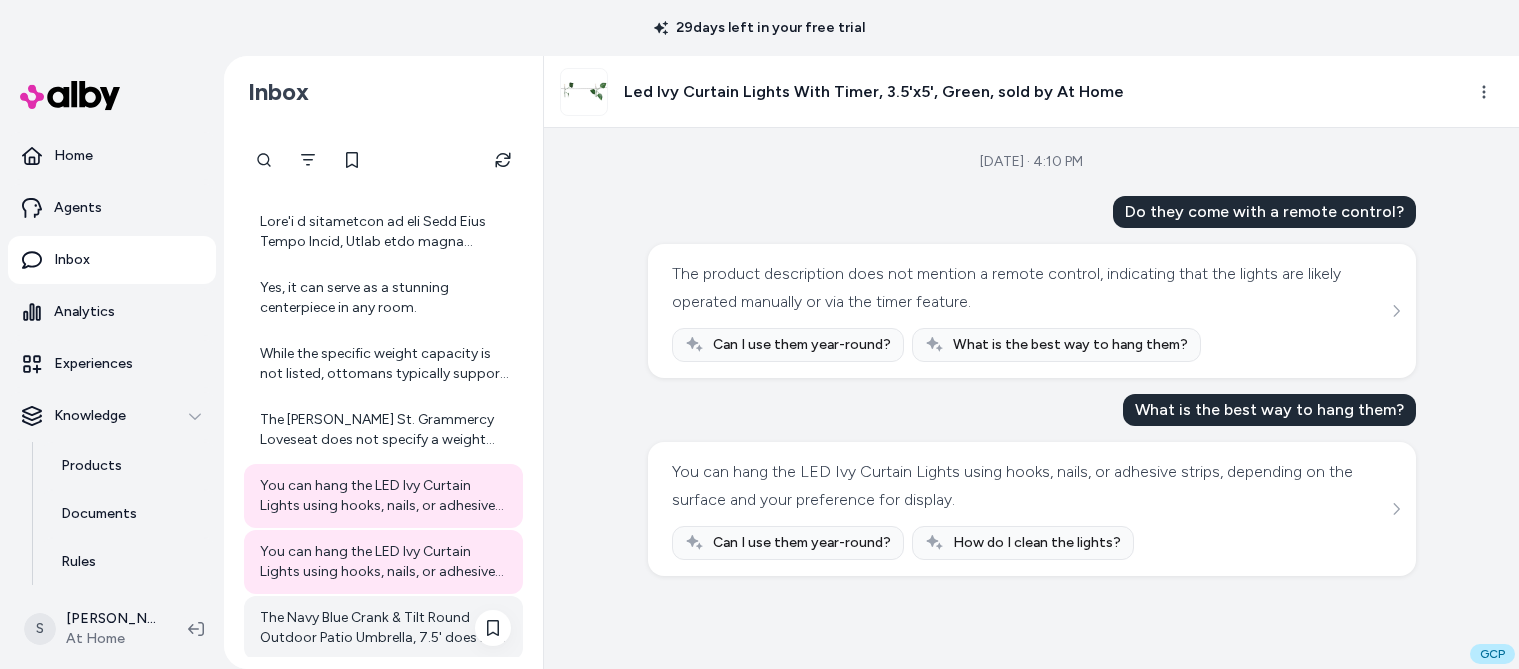 click on "The Navy Blue Crank & Tilt Round Outdoor Patio Umbrella, 7.5' does not mention including a base in the product details. It appears to be just the umbrella itself. If you need a base, you may want to look for a compatible umbrella base separately. Can I help you find one?" at bounding box center [383, 628] 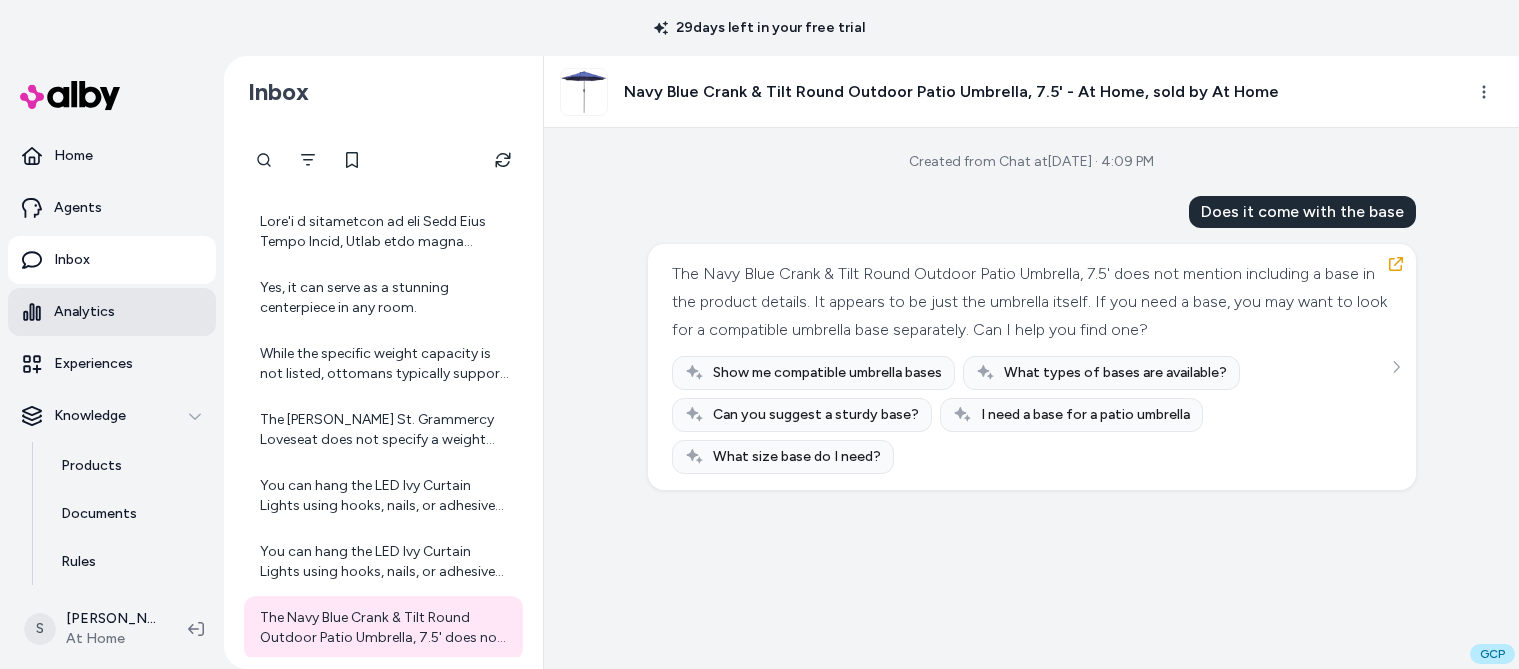 click on "Analytics" at bounding box center [112, 312] 